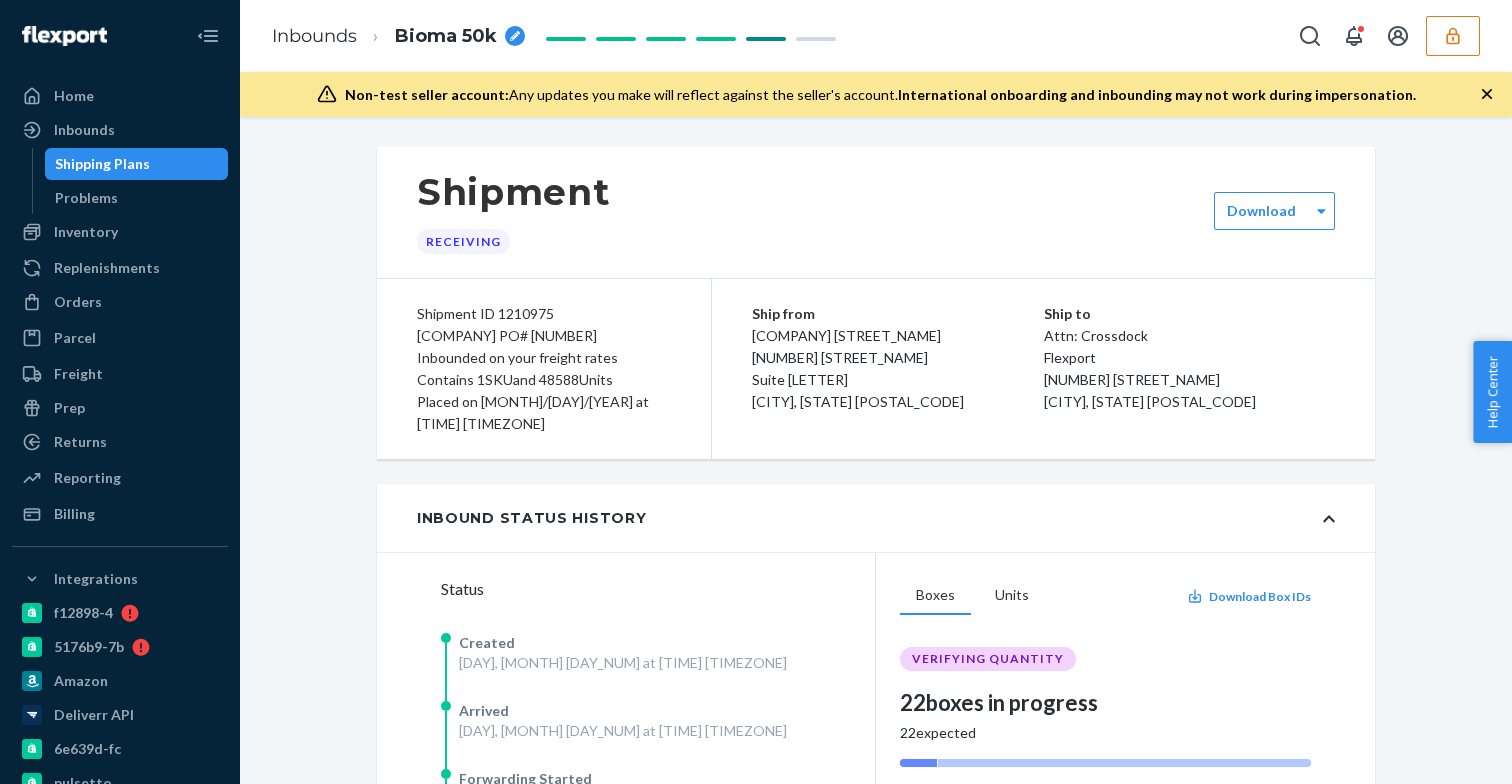 scroll, scrollTop: 0, scrollLeft: 0, axis: both 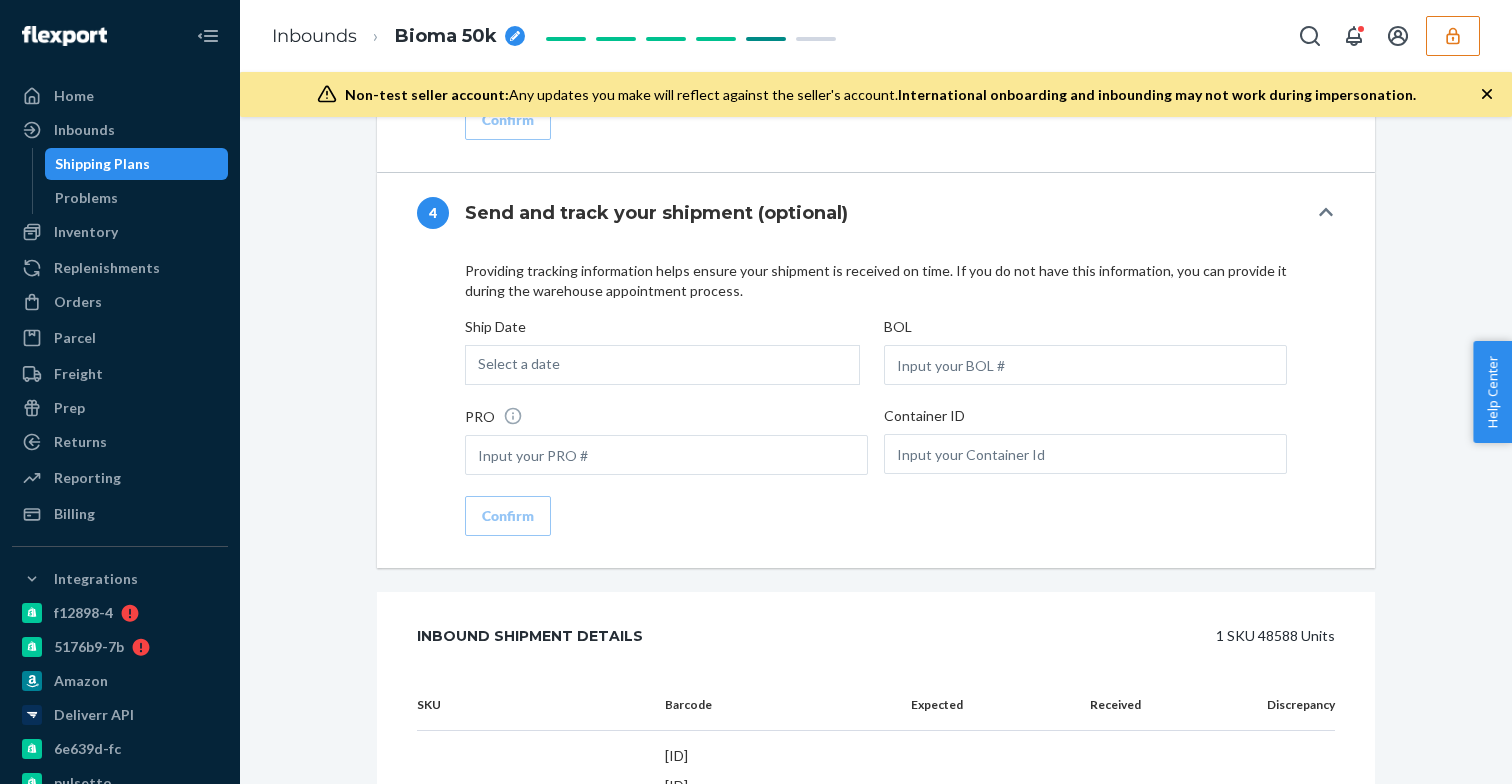 click 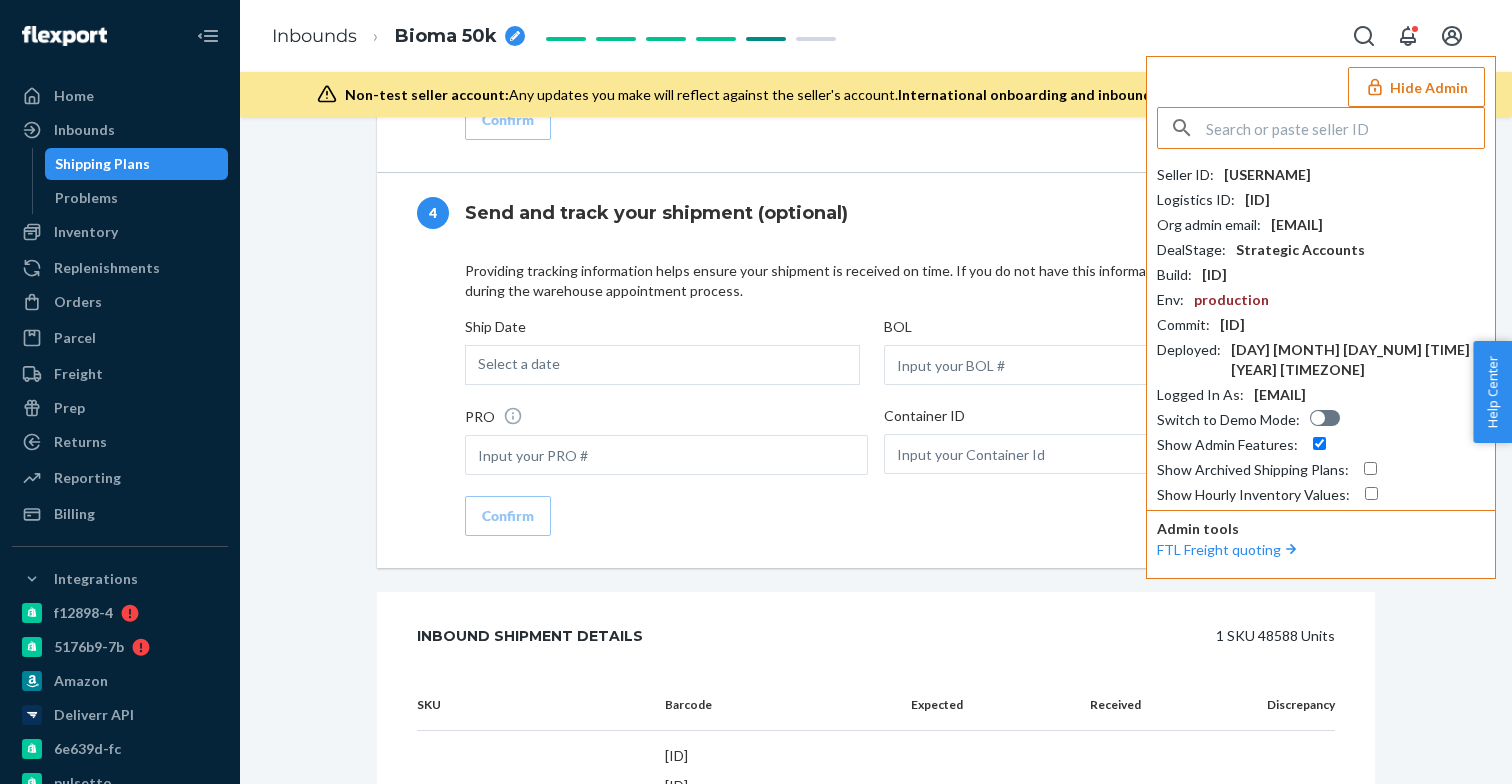 click at bounding box center [1345, 128] 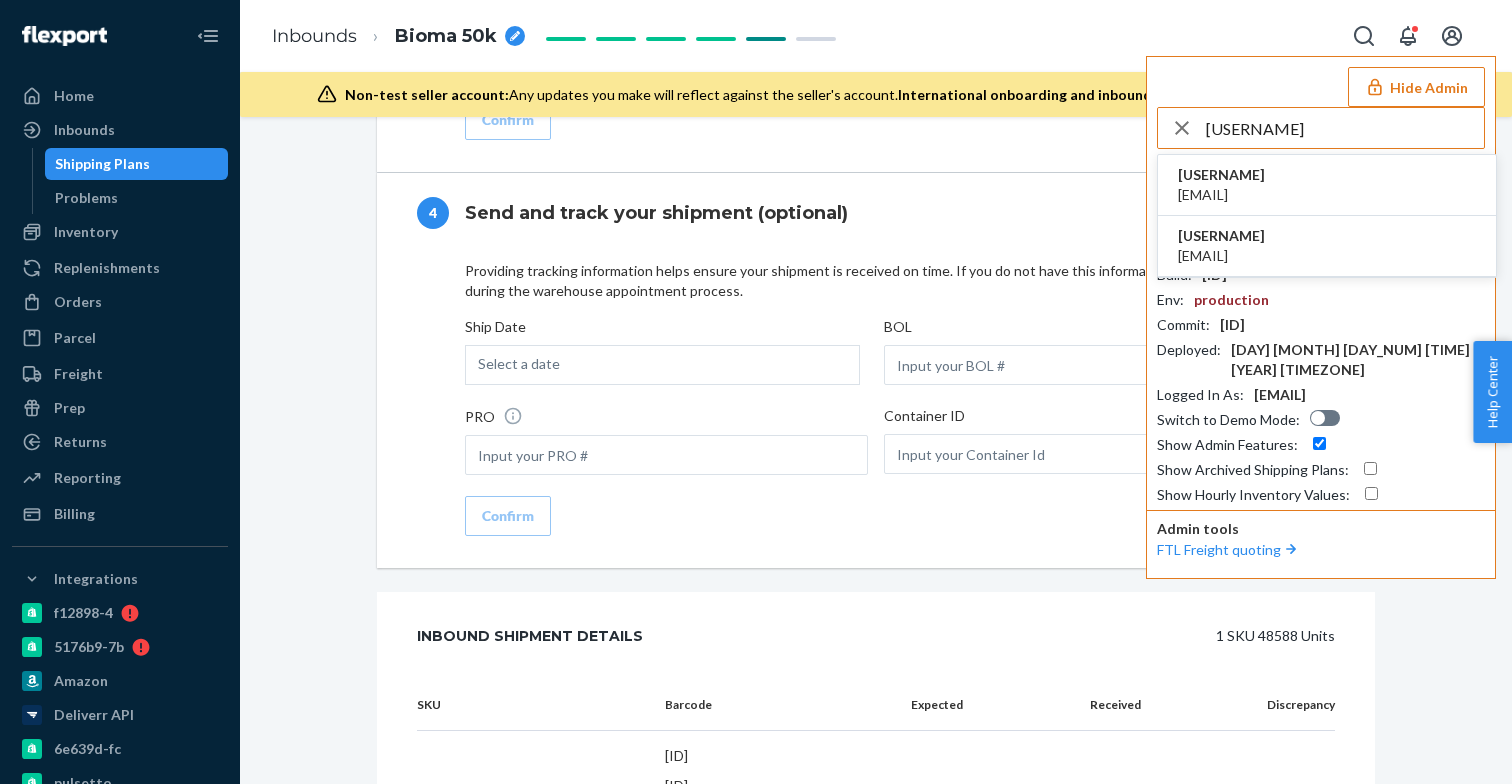 type on "[EMAIL]" 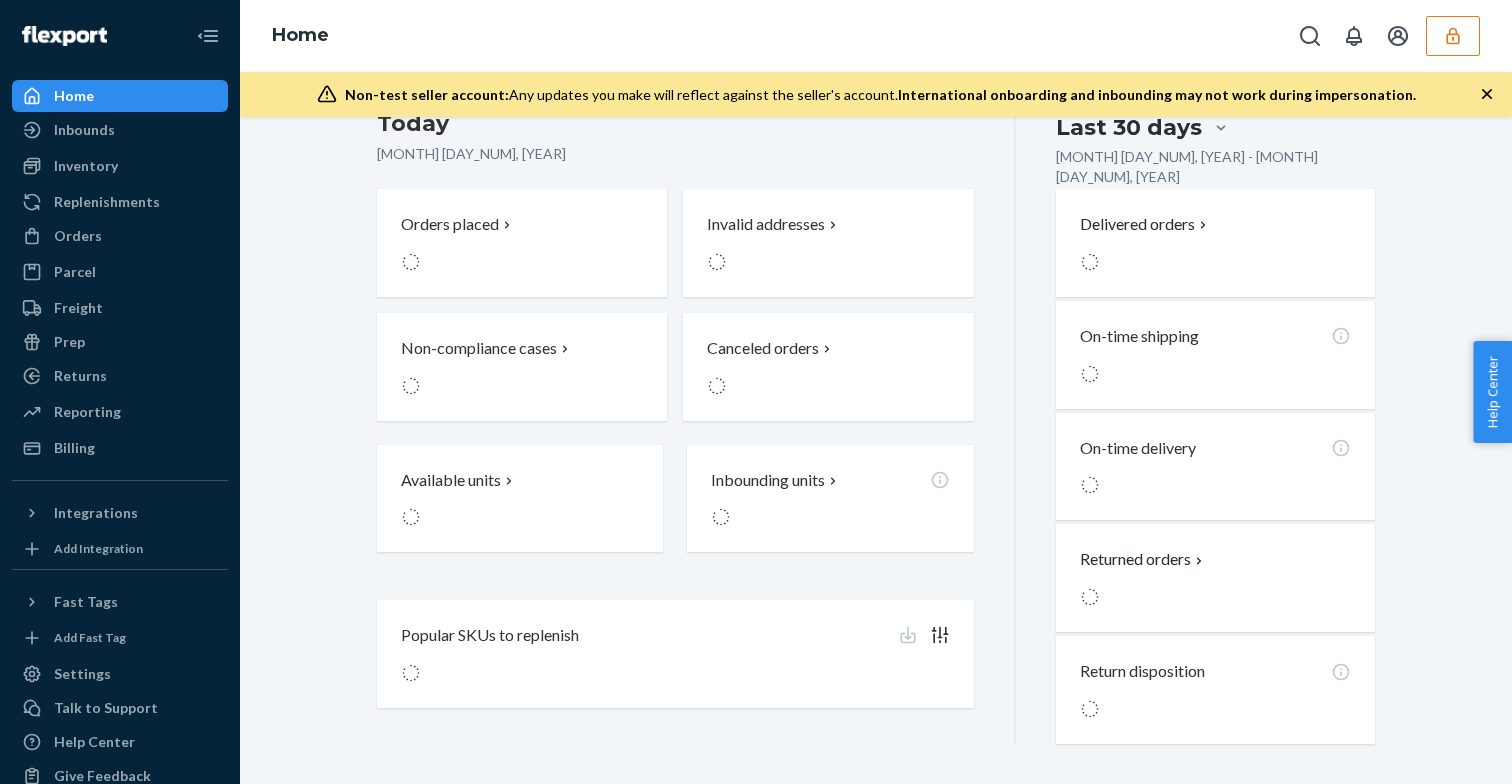 scroll, scrollTop: 0, scrollLeft: 0, axis: both 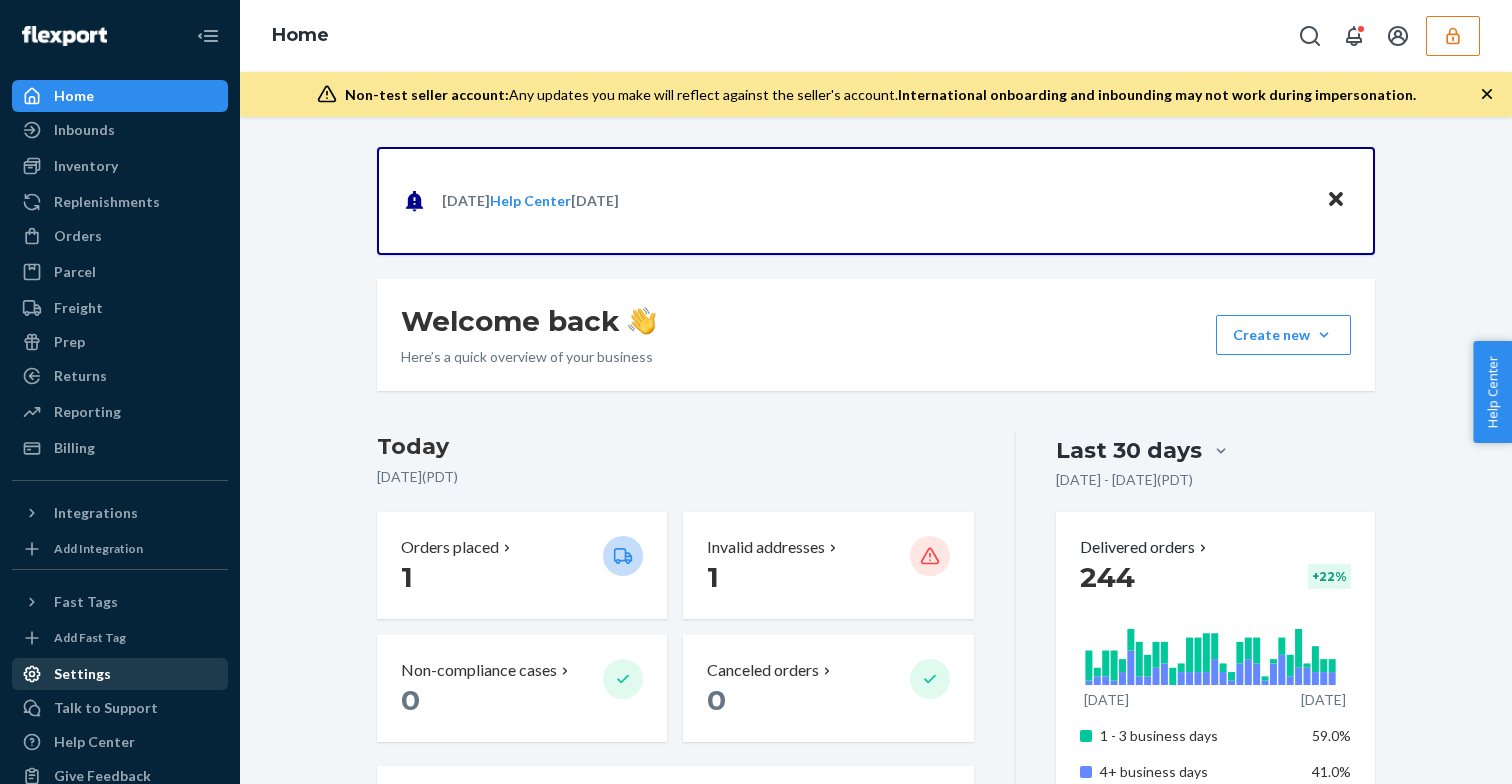 click on "Settings" at bounding box center (120, 674) 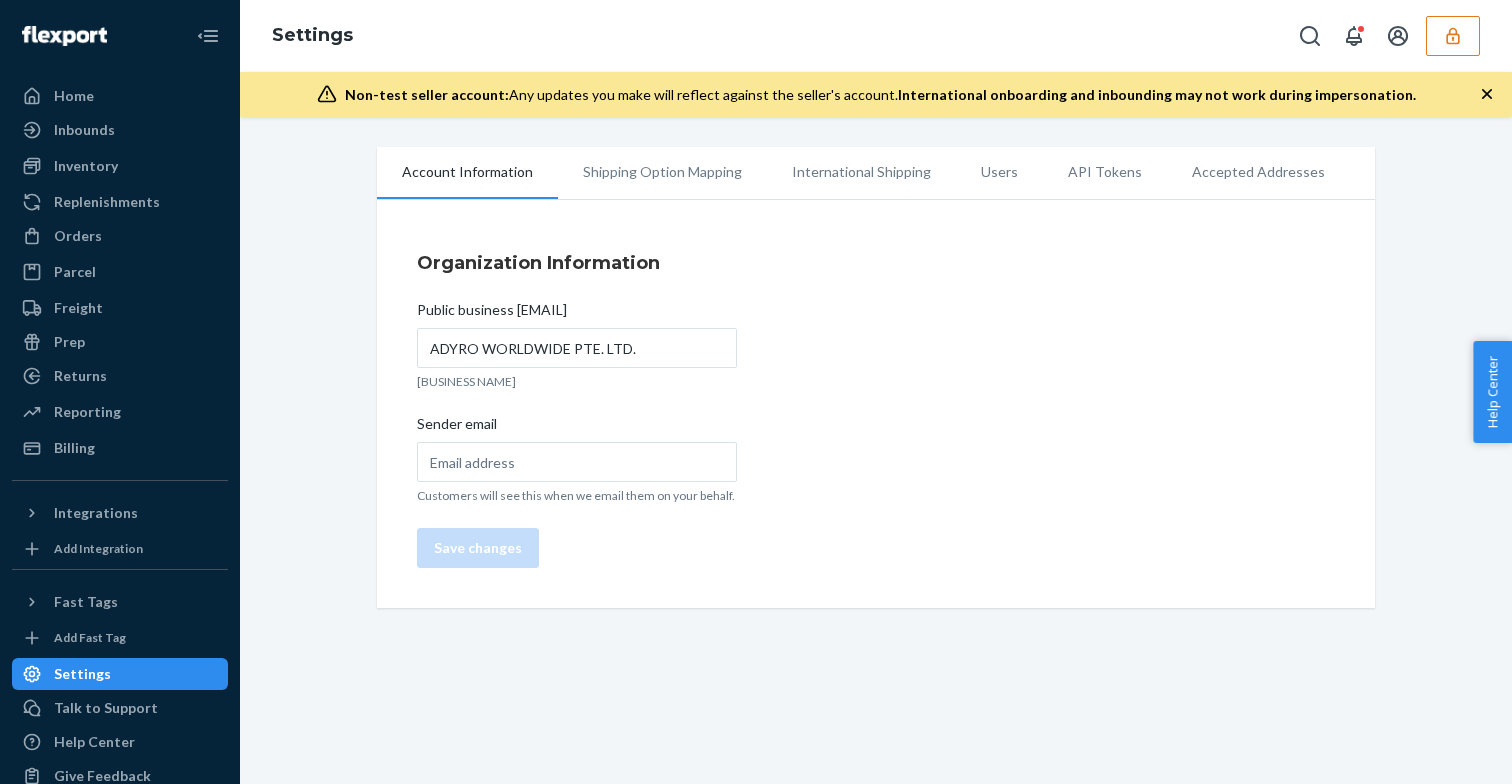 click on "Users" at bounding box center [999, 172] 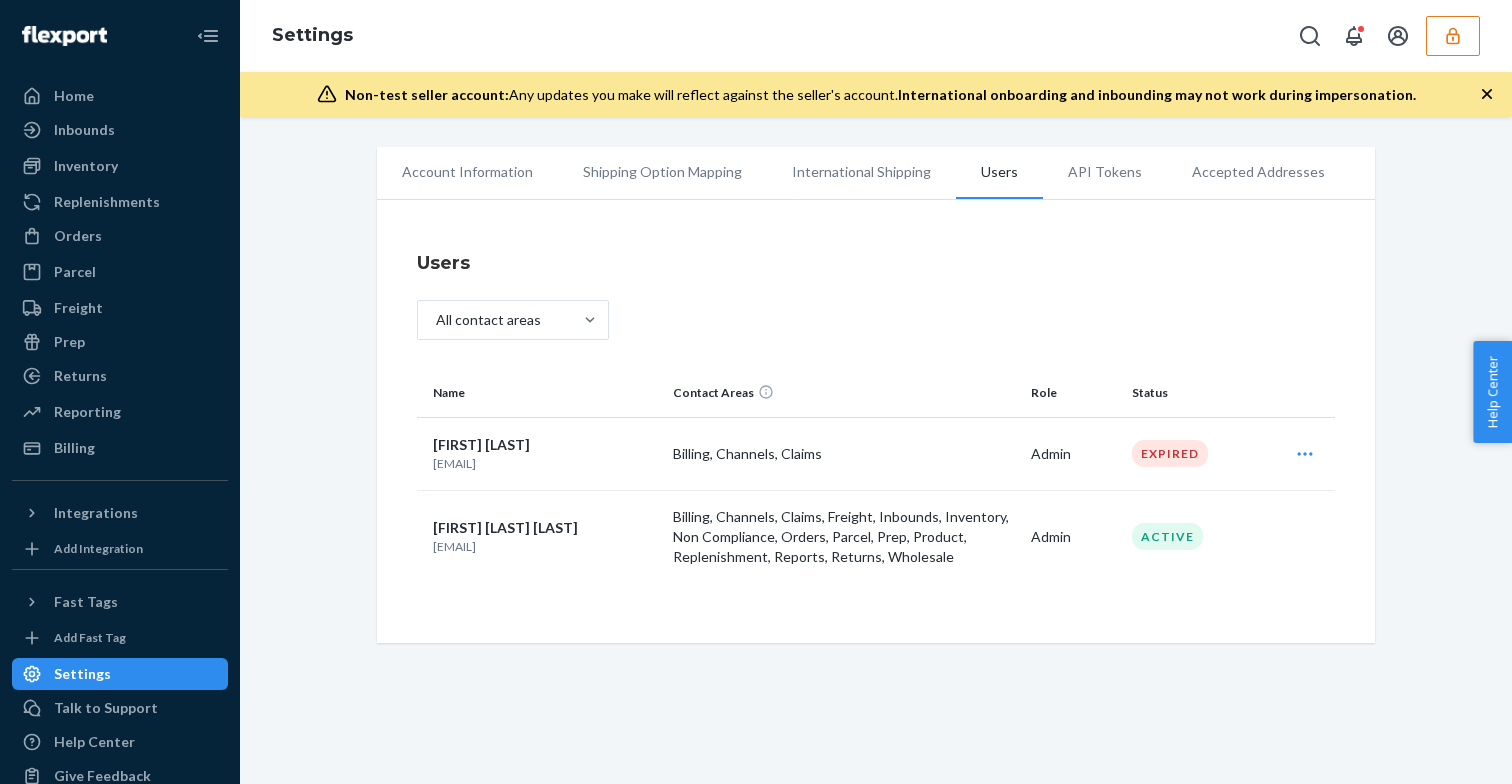 click on "[EMAIL]" at bounding box center (545, 546) 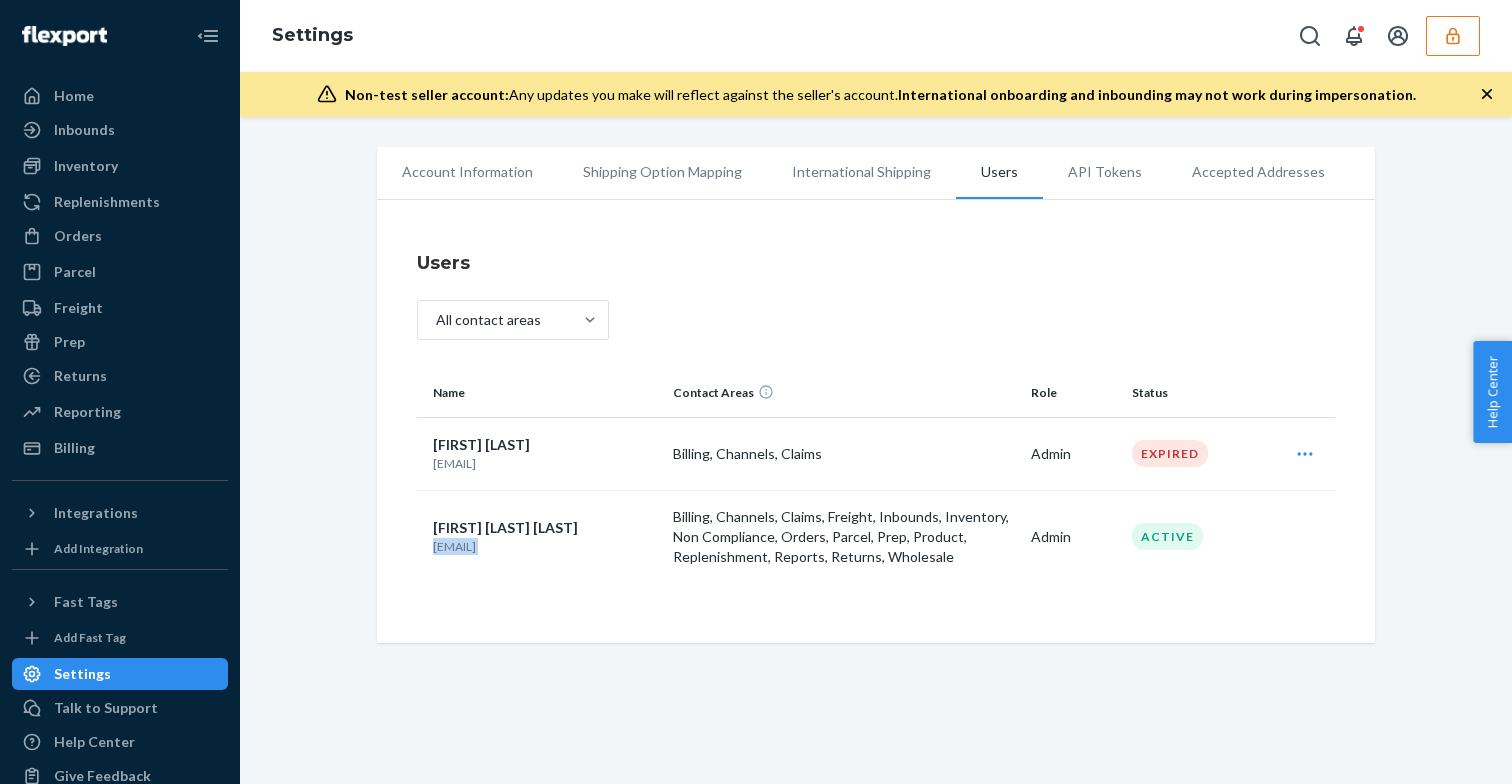 click on "[EMAIL]" at bounding box center [545, 546] 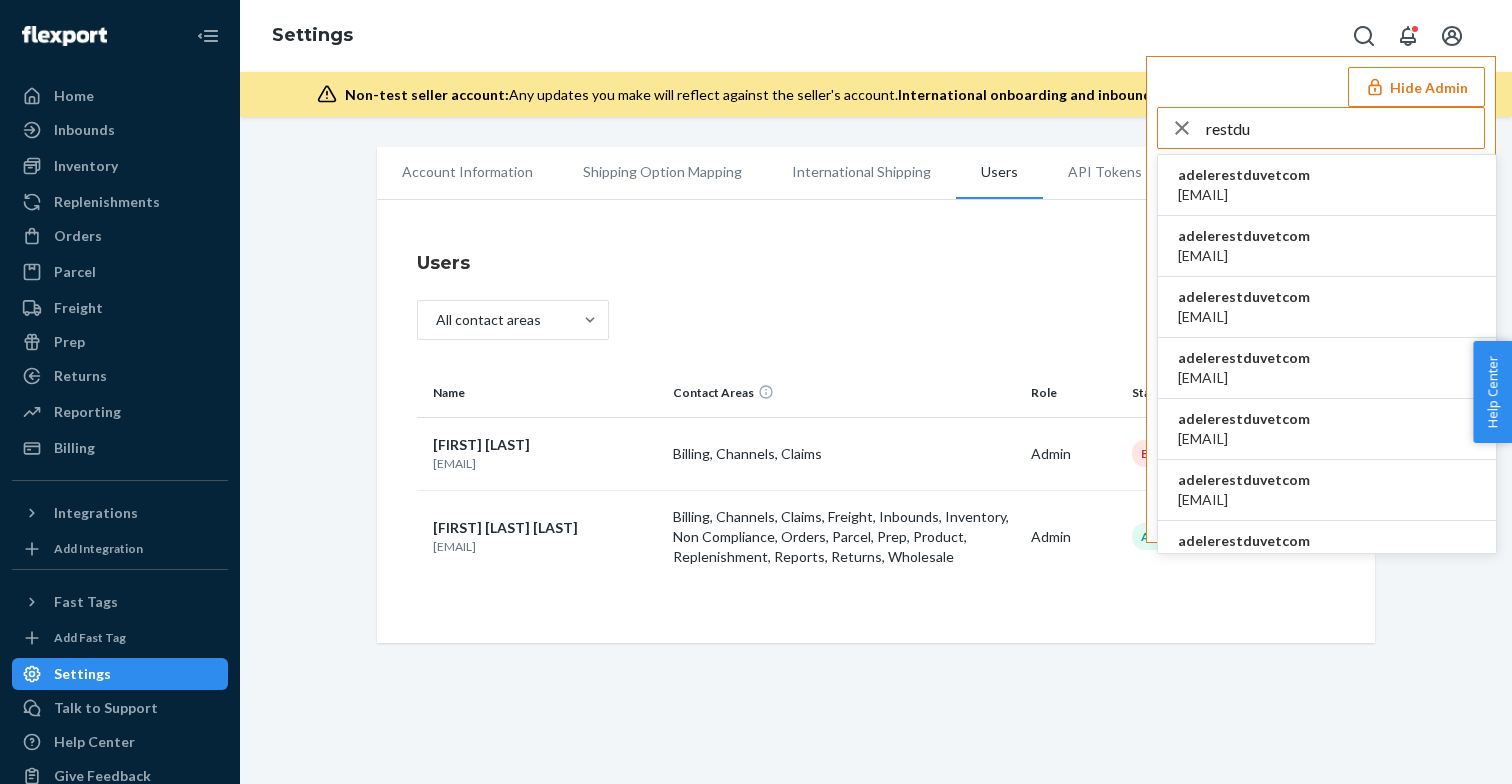 type on "restdu" 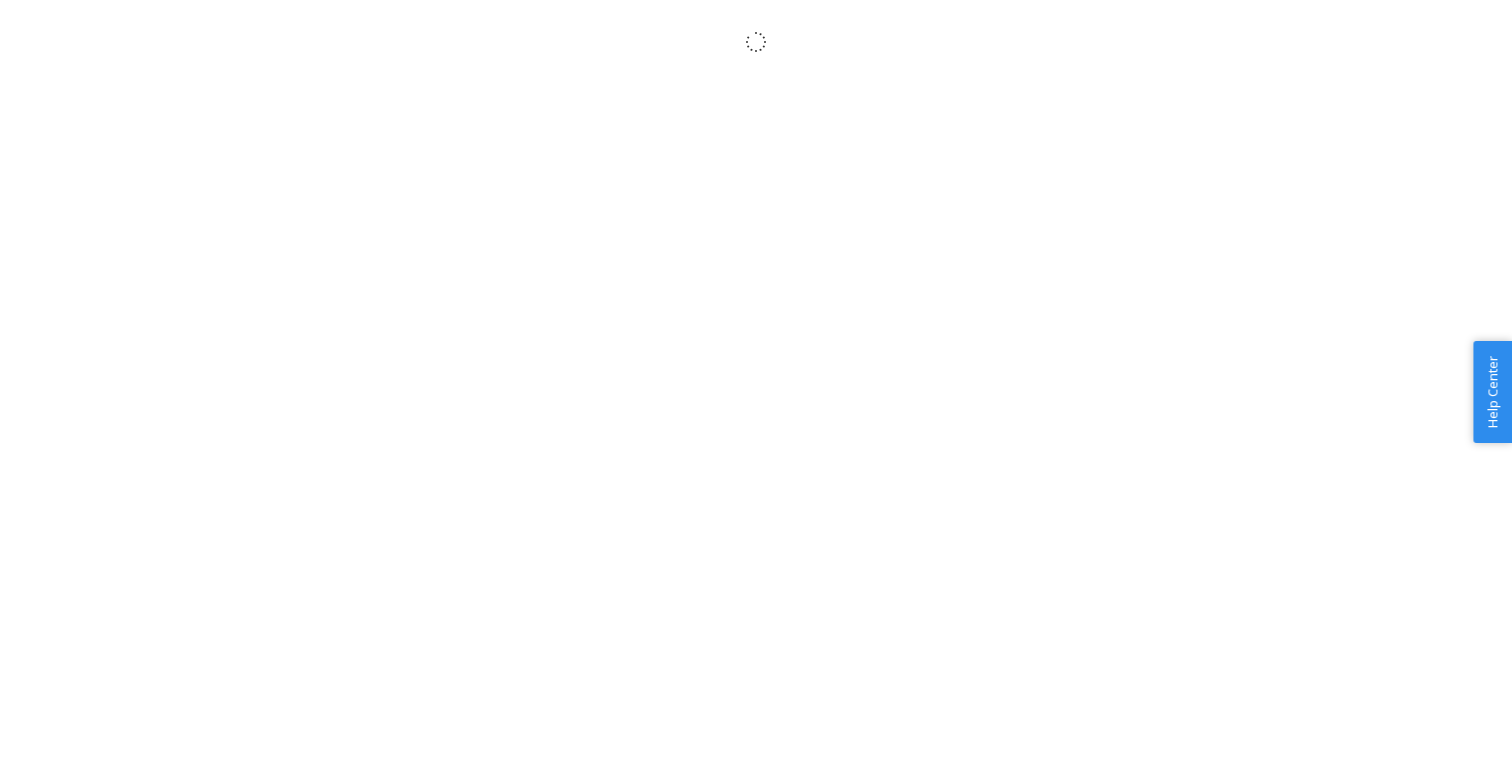 scroll, scrollTop: 0, scrollLeft: 0, axis: both 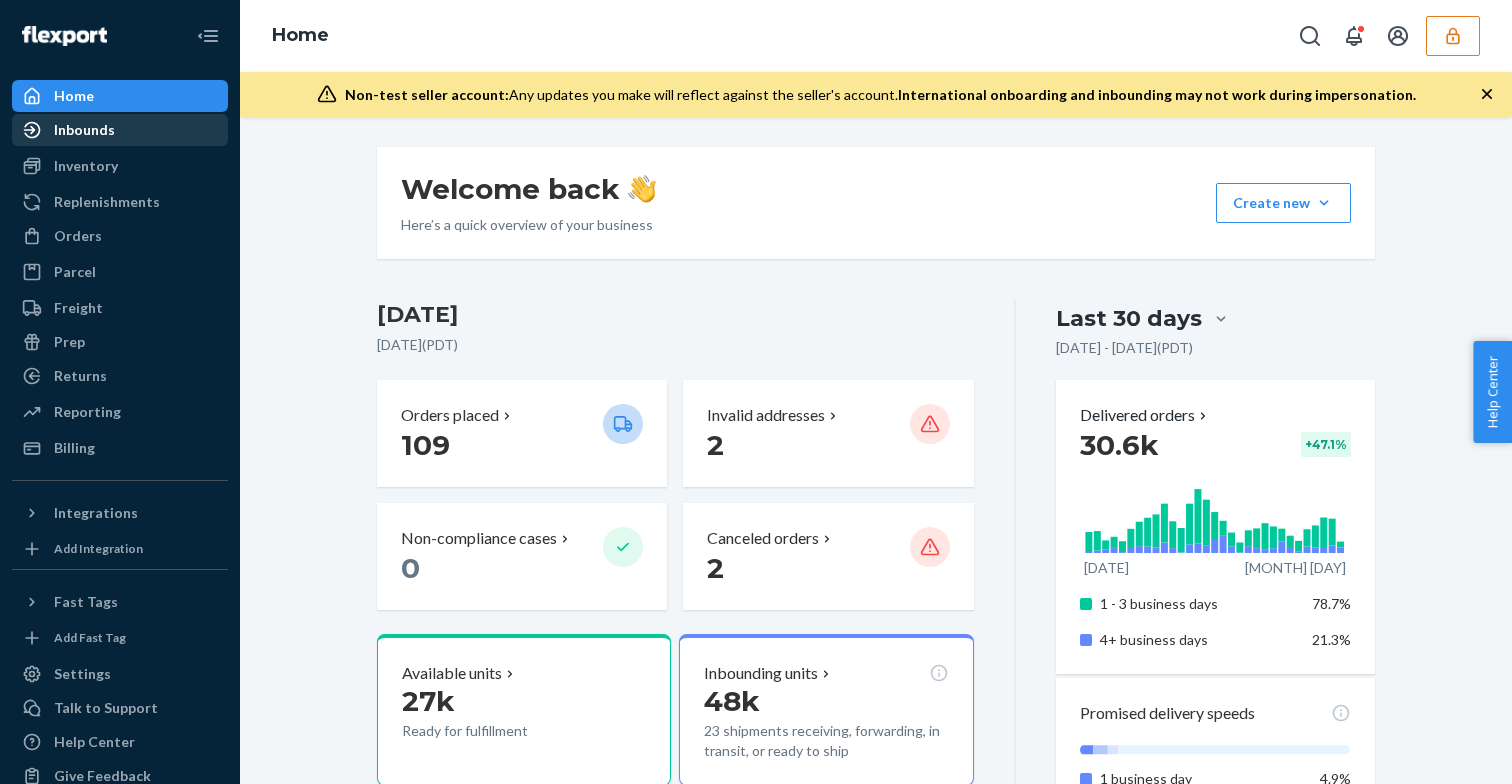 click on "Inbounds" at bounding box center [120, 130] 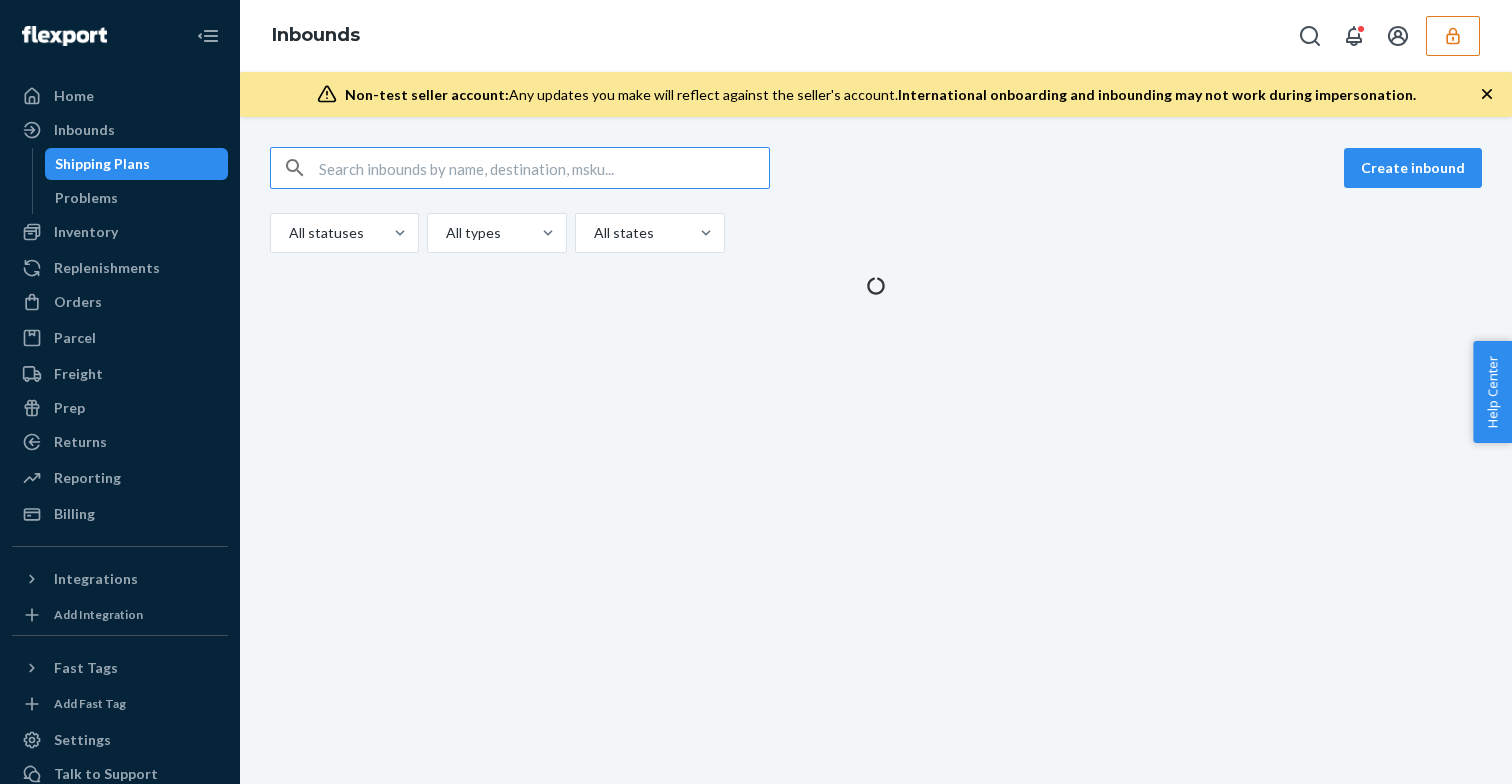 click on "Shipping Plans" at bounding box center (102, 164) 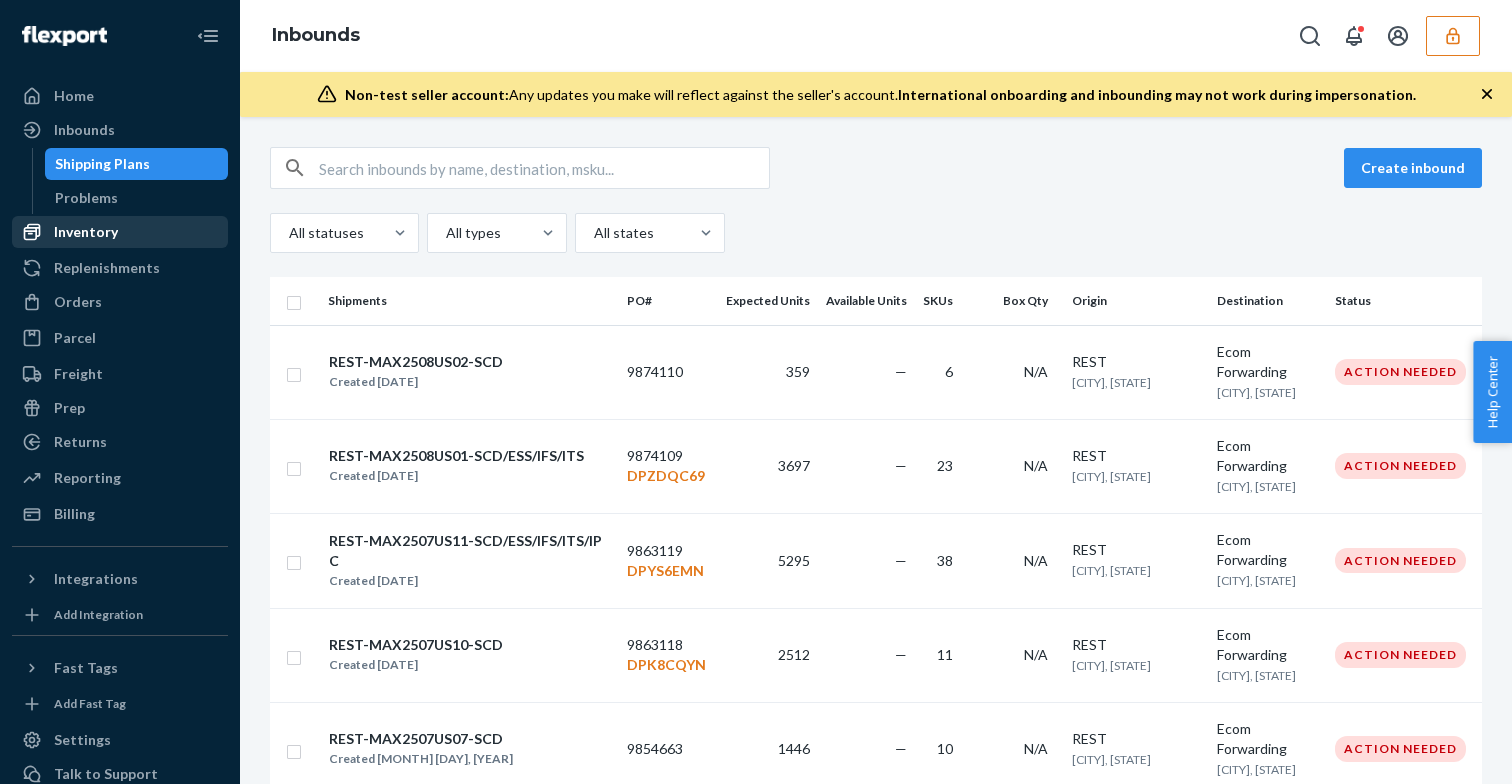 click on "Inventory" at bounding box center [86, 232] 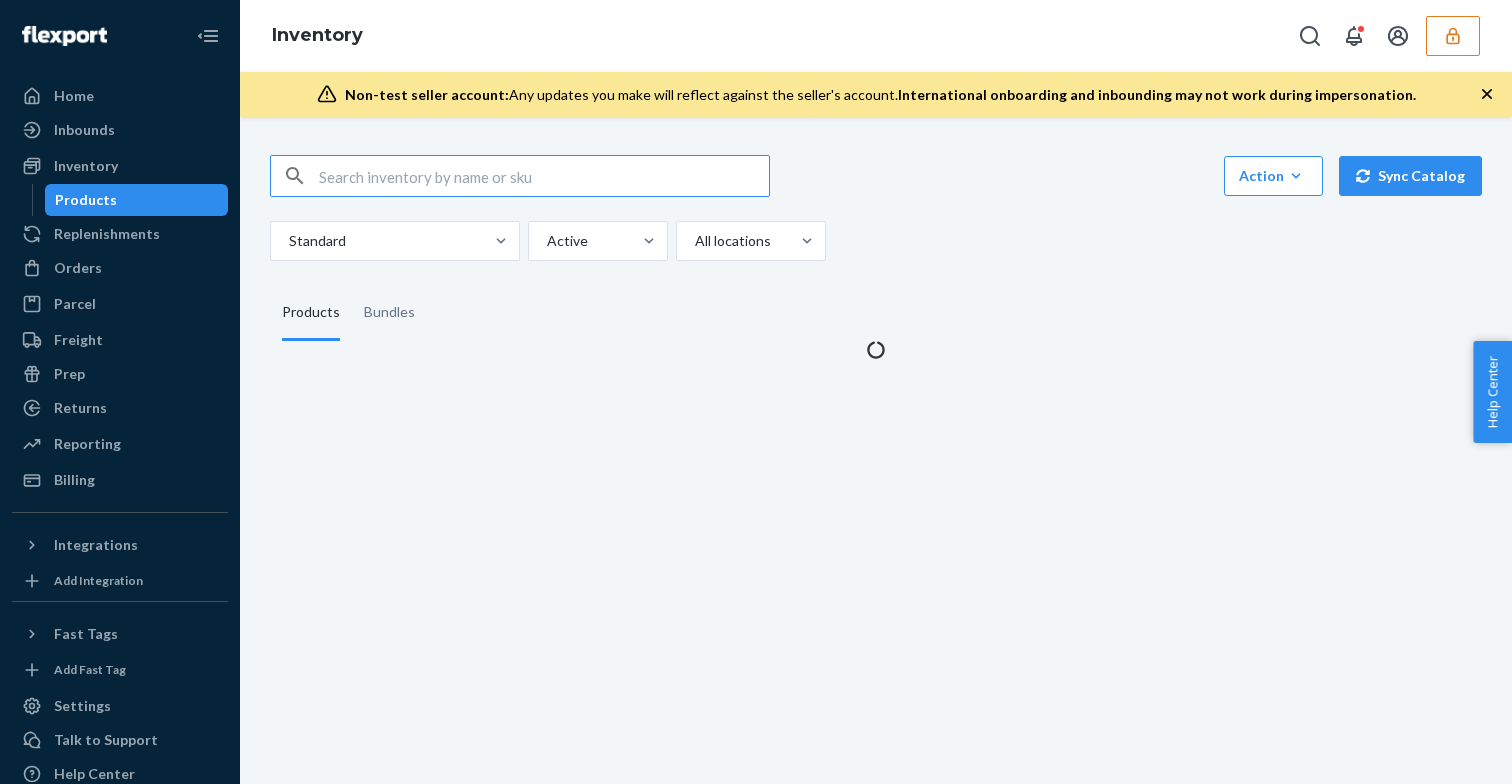 click at bounding box center (544, 176) 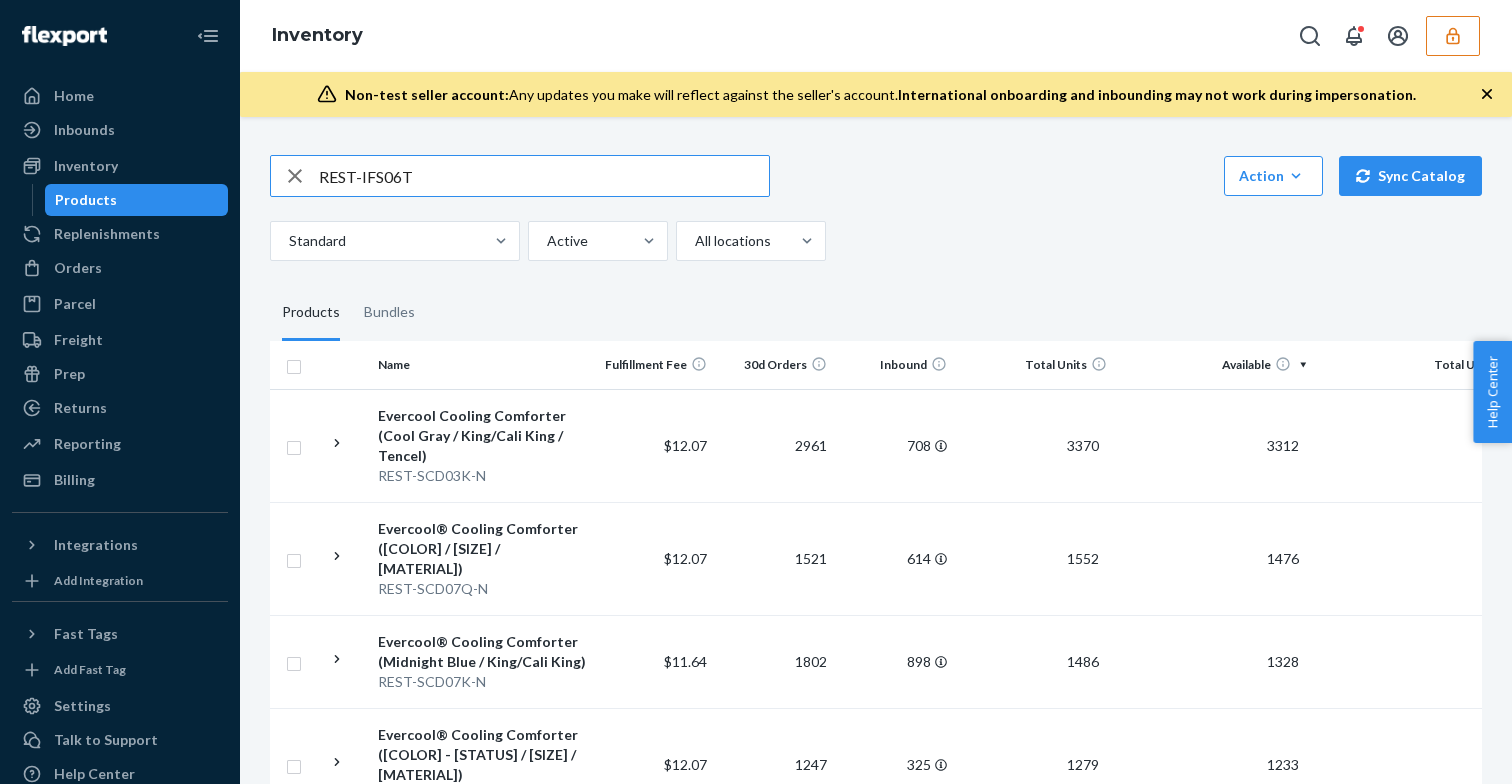 type on "REST-IFS06T" 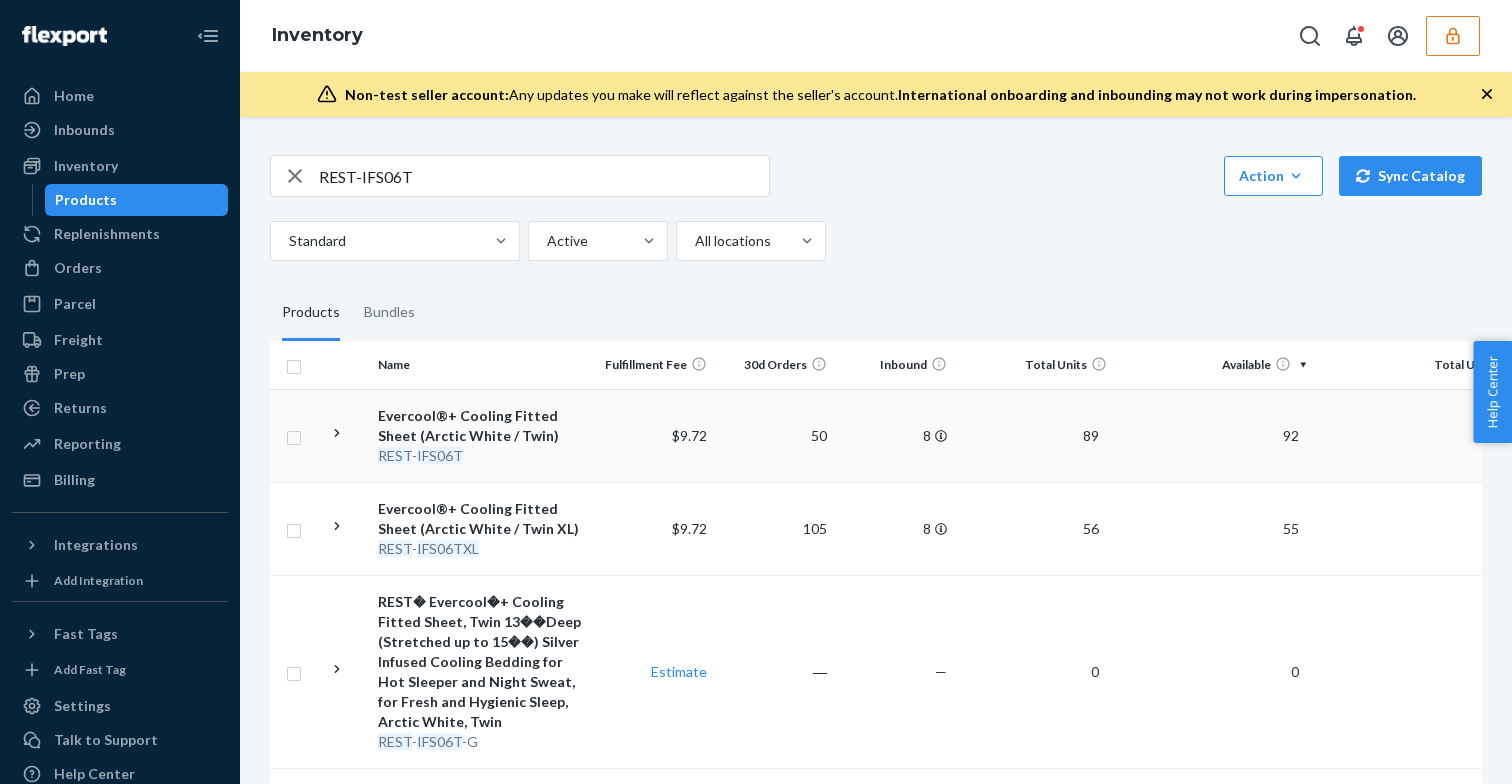 click on "Evercool®+ Cooling Fitted Sheet (Arctic White / Twin)" at bounding box center (482, 426) 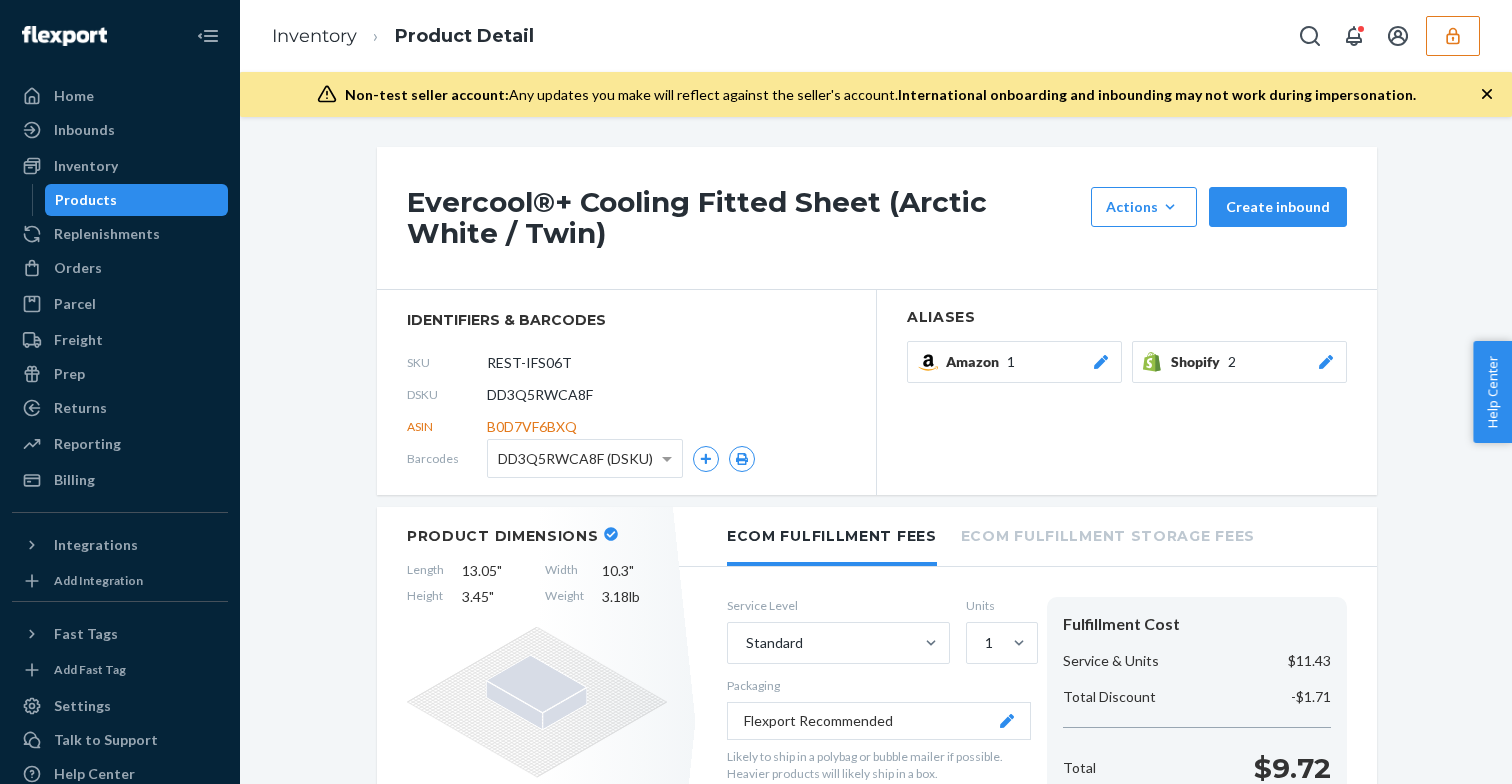 click on "DD3Q5RWCA8F" at bounding box center (540, 395) 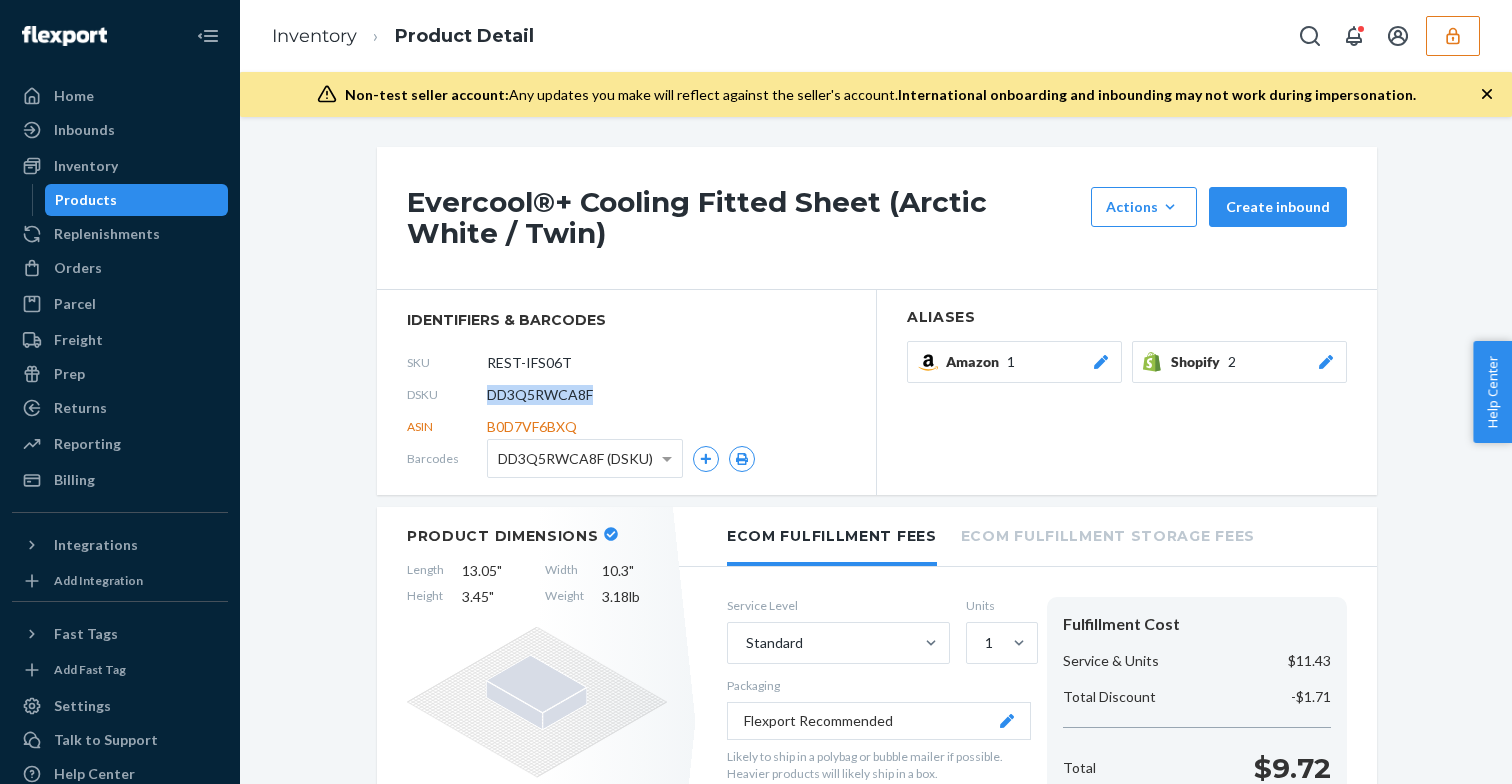 click on "DD3Q5RWCA8F" at bounding box center (540, 395) 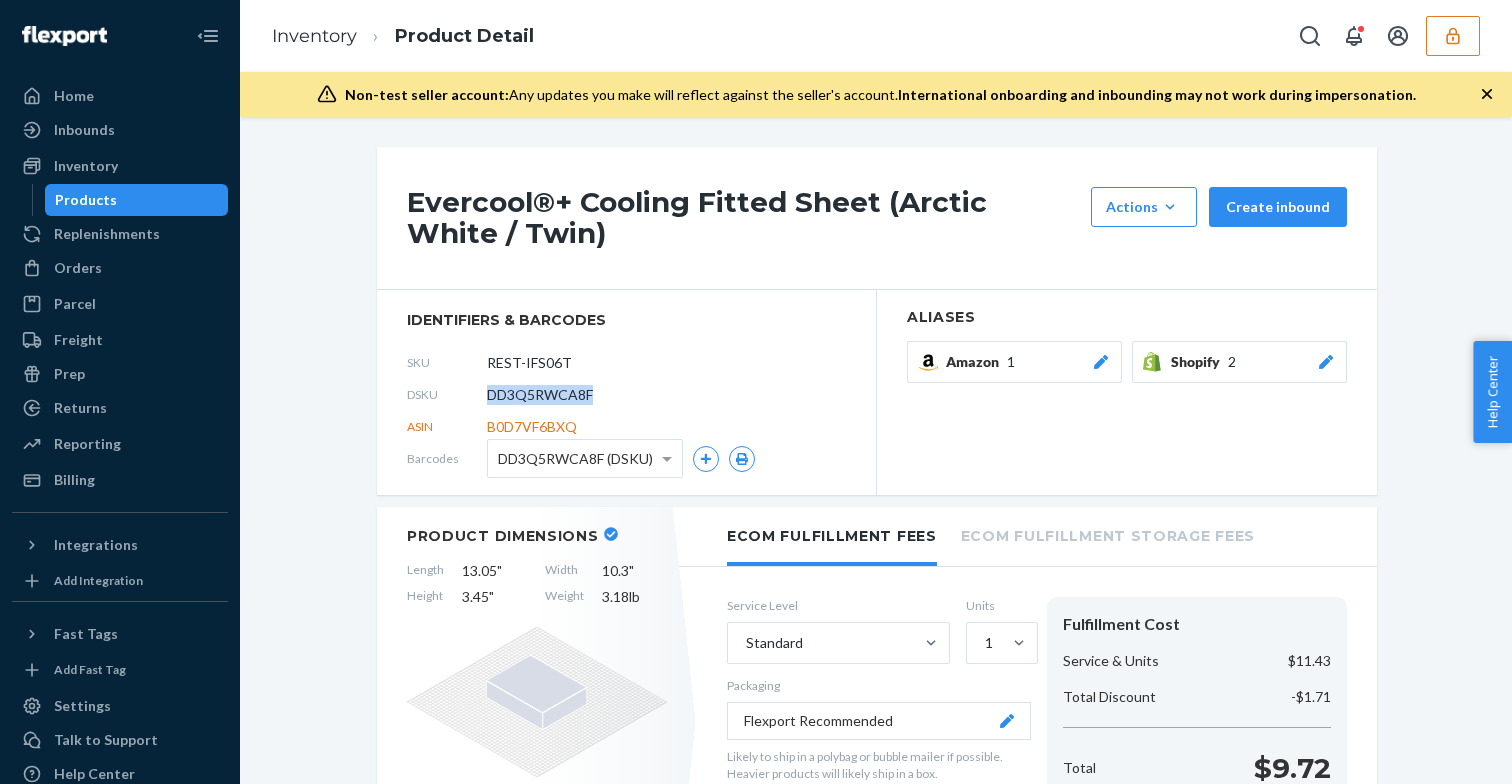 copy on "DD3Q5RWCA8F" 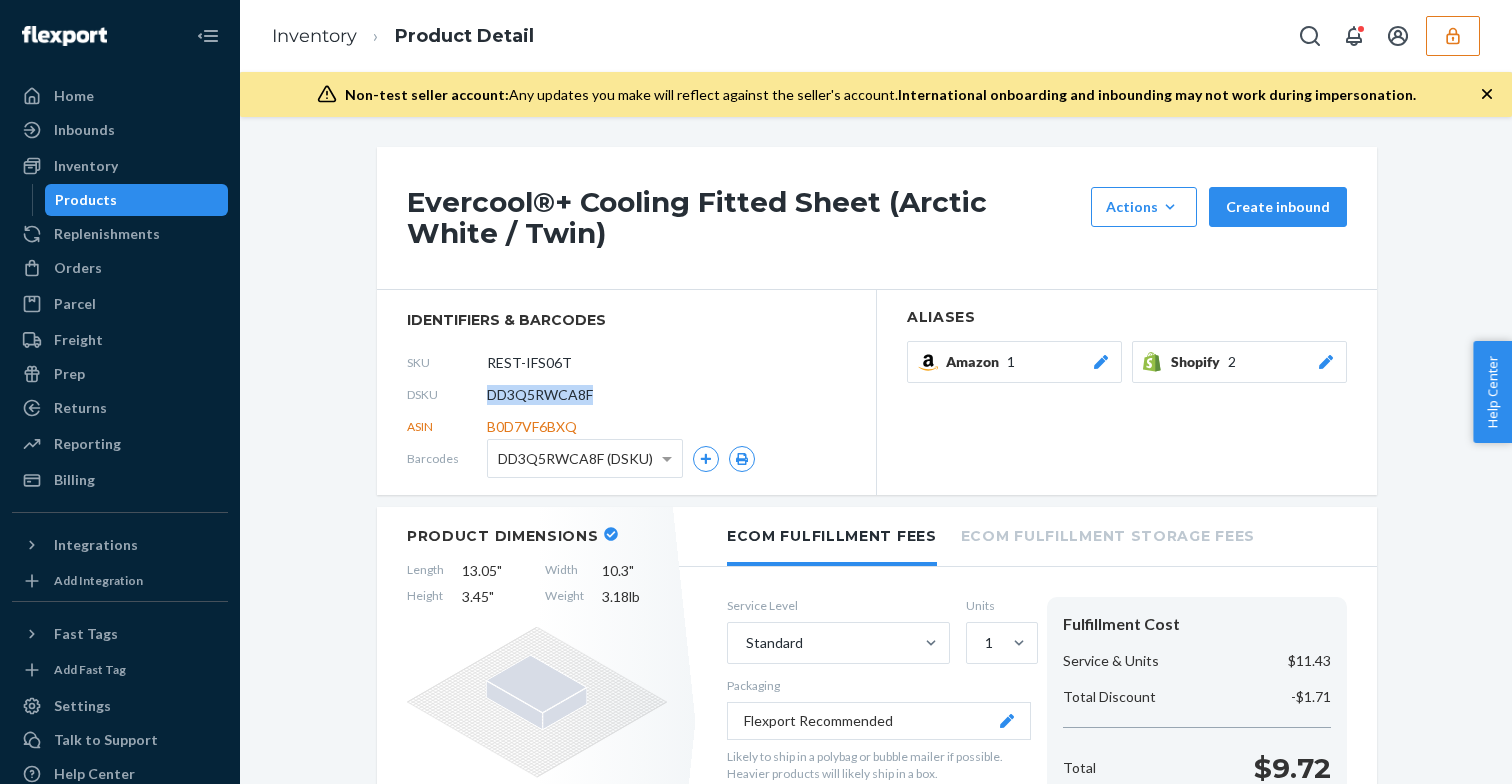 click 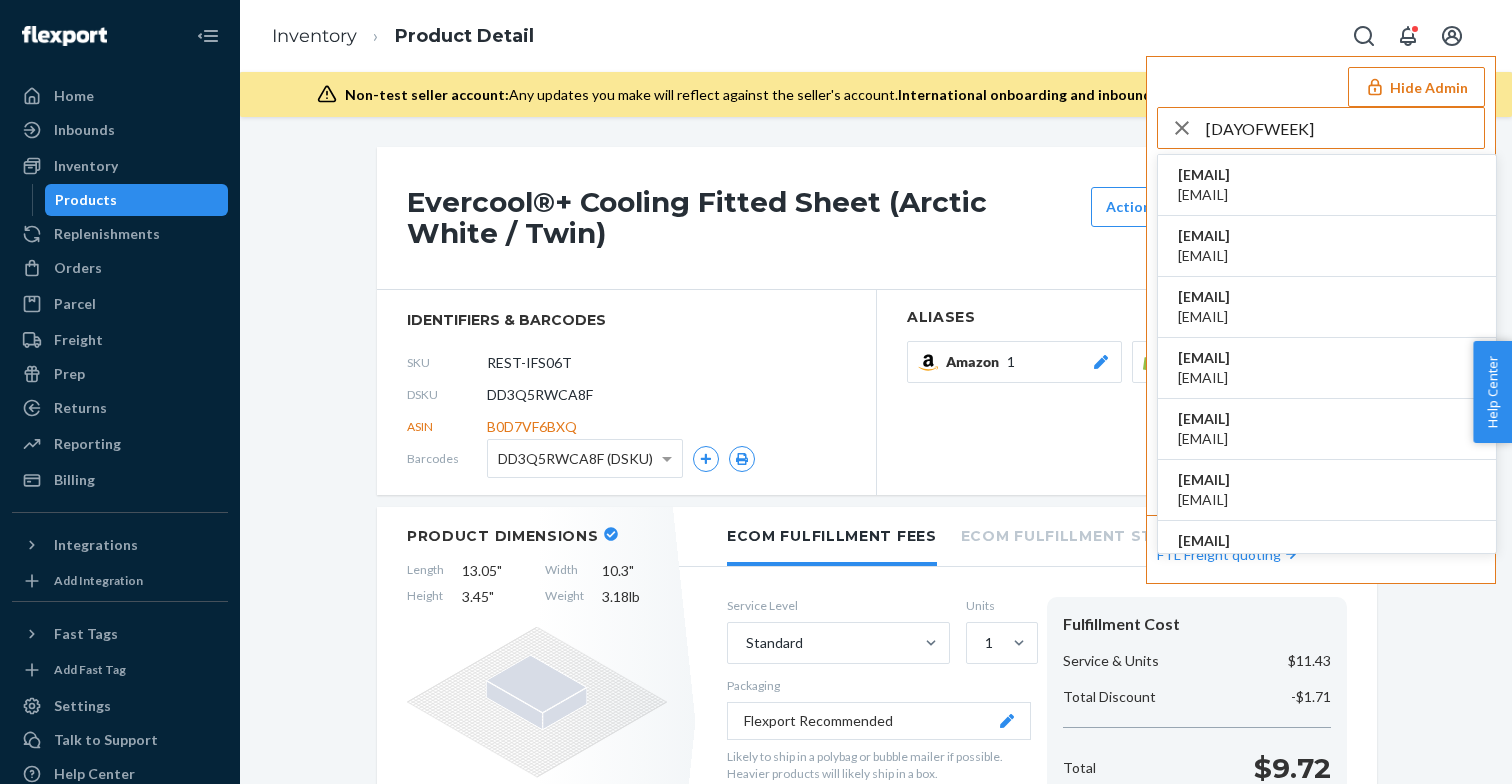 type on "sundaycit" 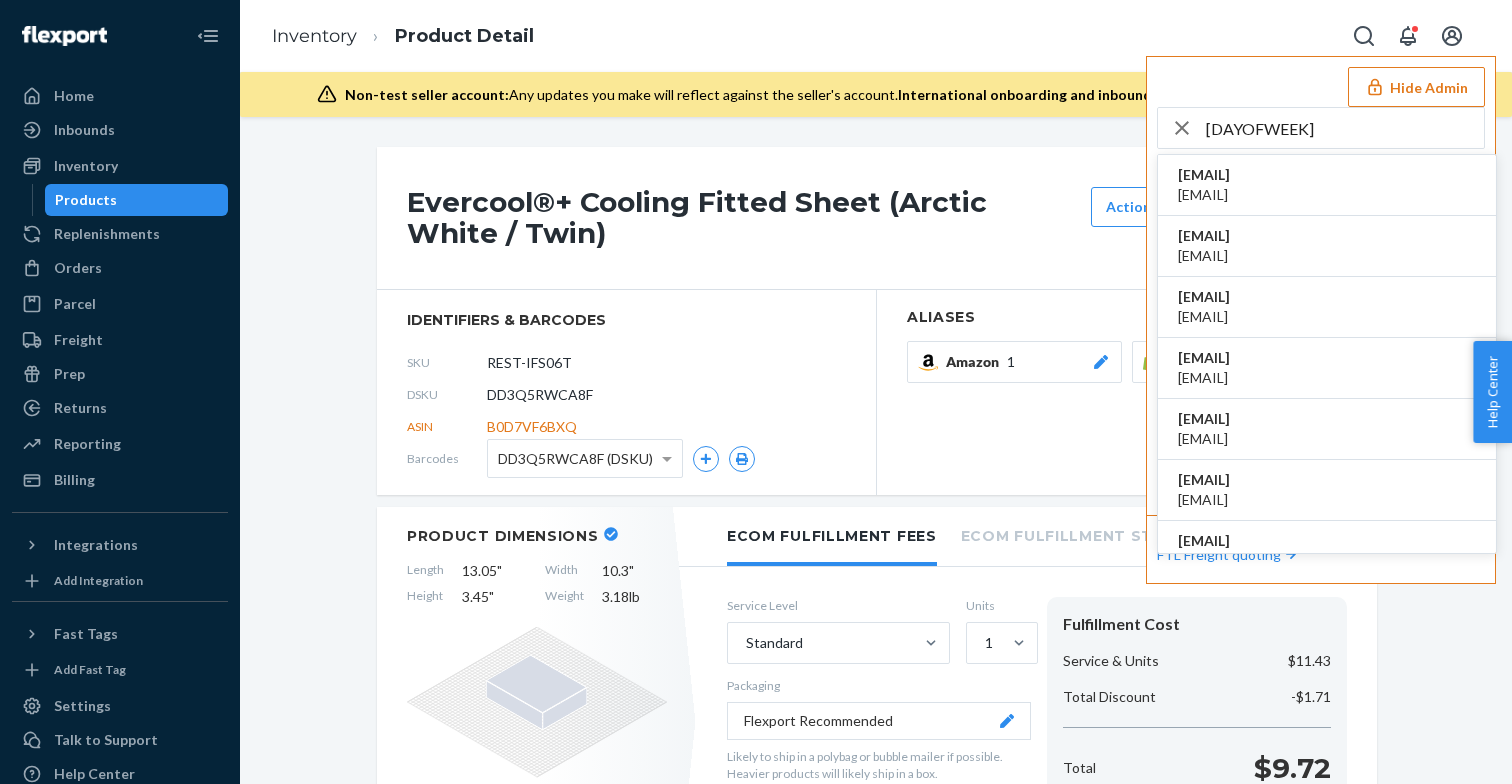 click on "accounts@ironhorsecredit.com" at bounding box center (1204, 195) 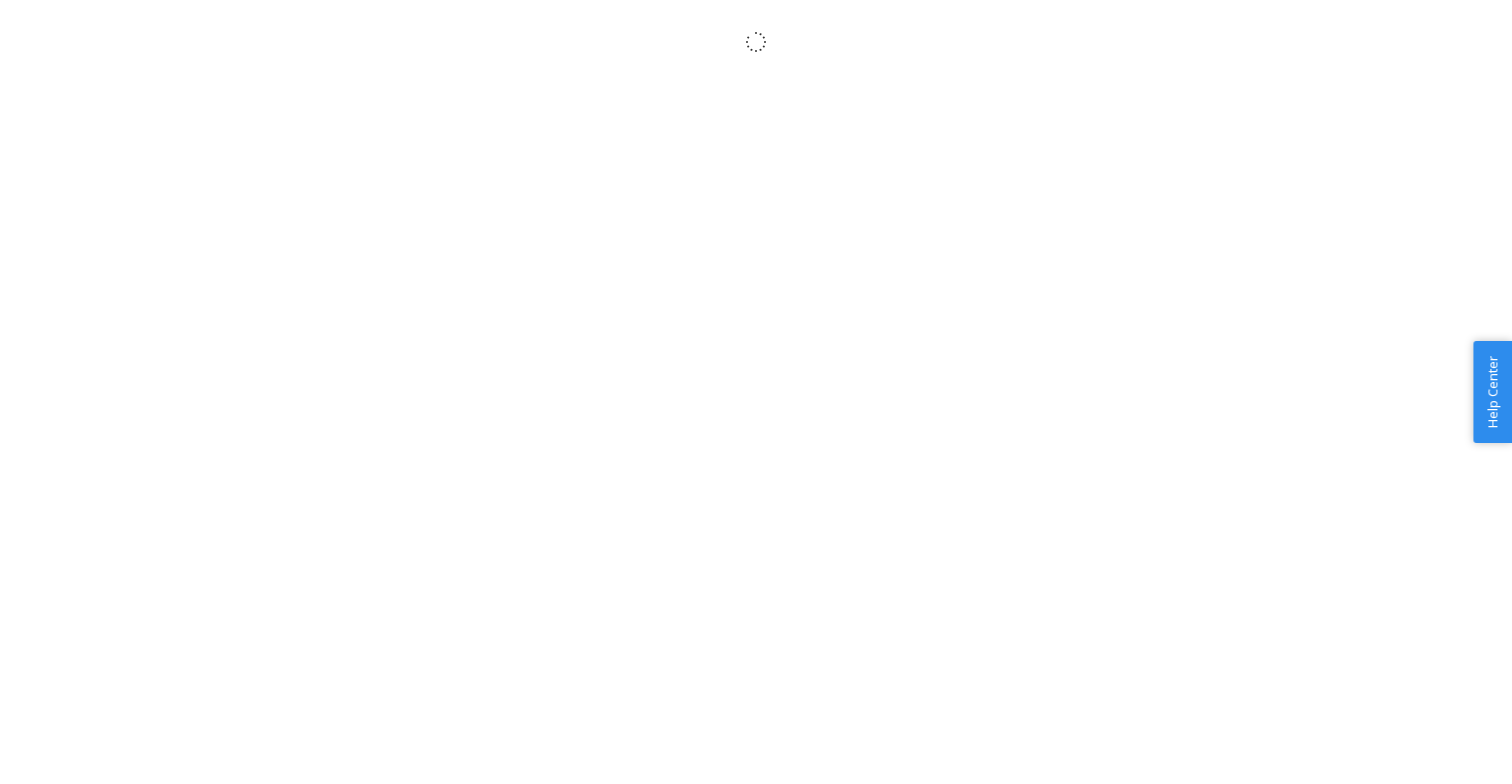 scroll, scrollTop: 0, scrollLeft: 0, axis: both 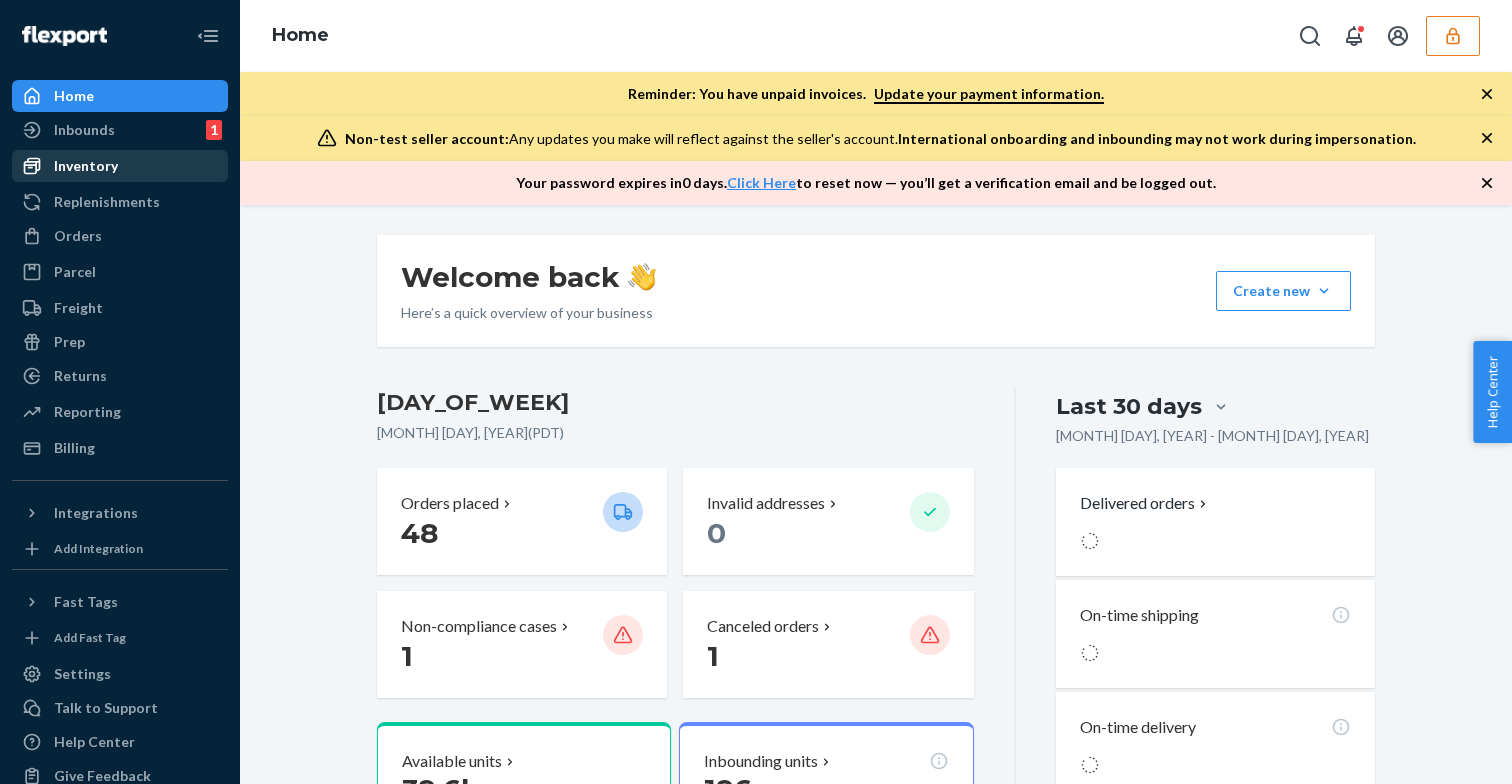click on "Inventory" at bounding box center (86, 166) 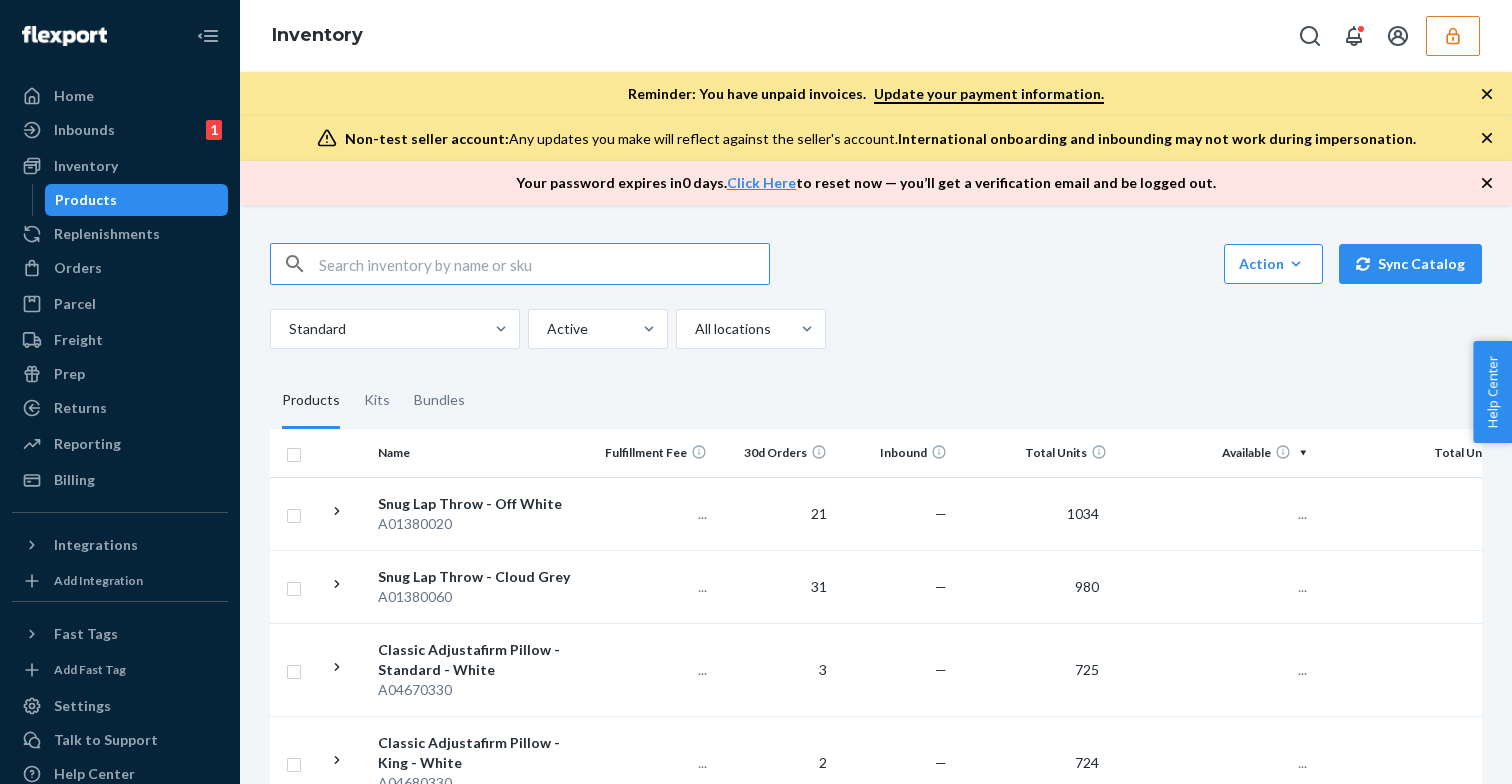 click at bounding box center (544, 264) 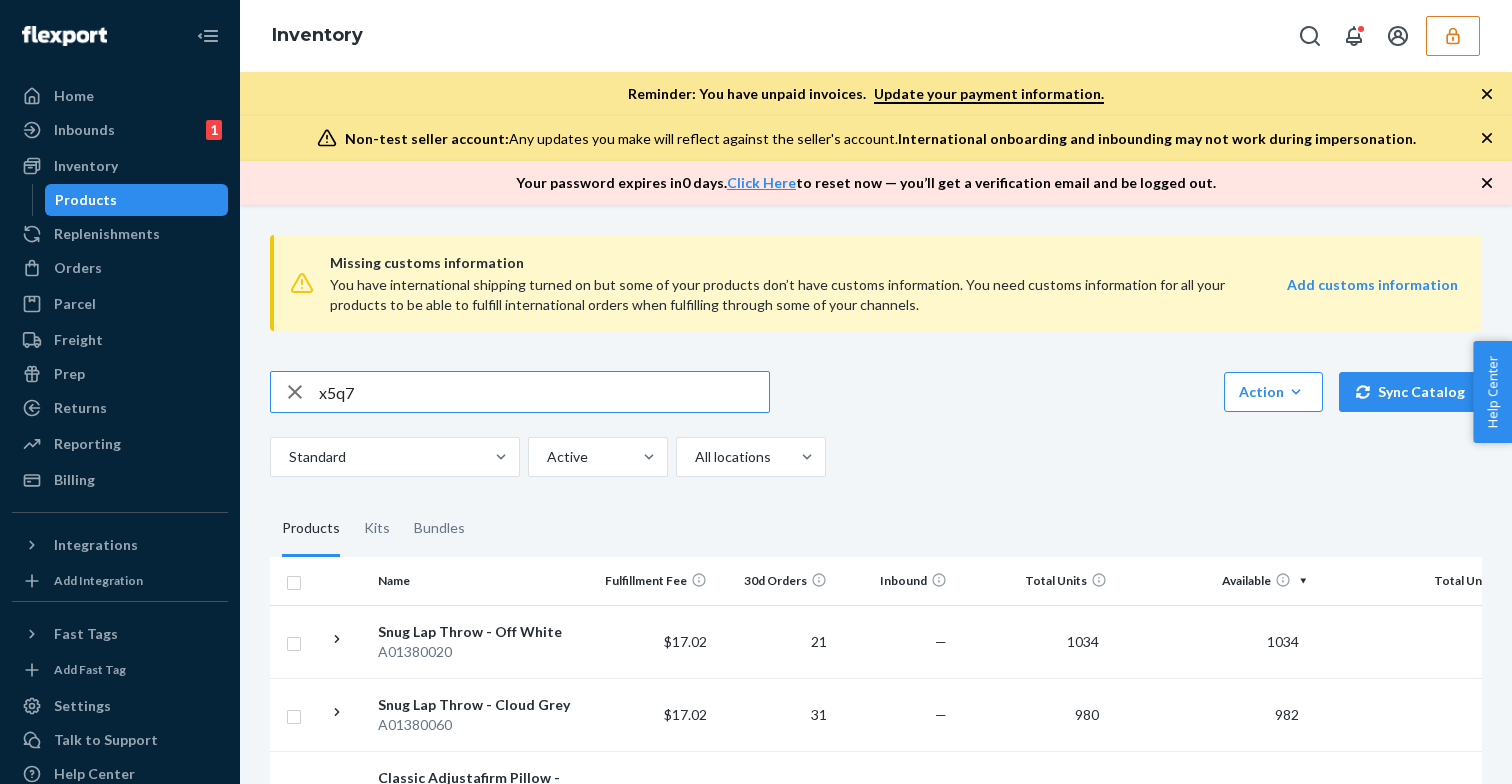 type on "x5q7" 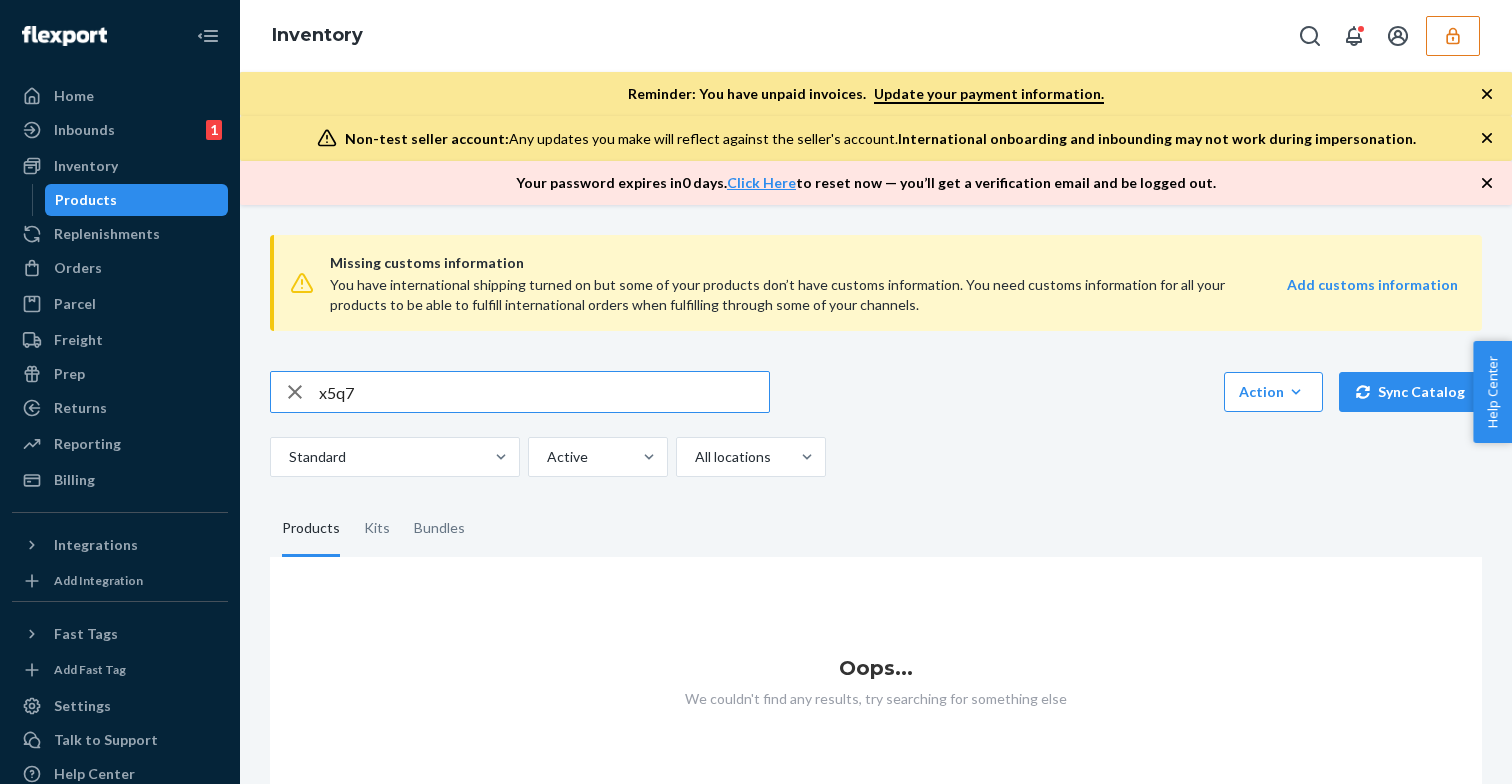 click on "x5q7" at bounding box center [544, 392] 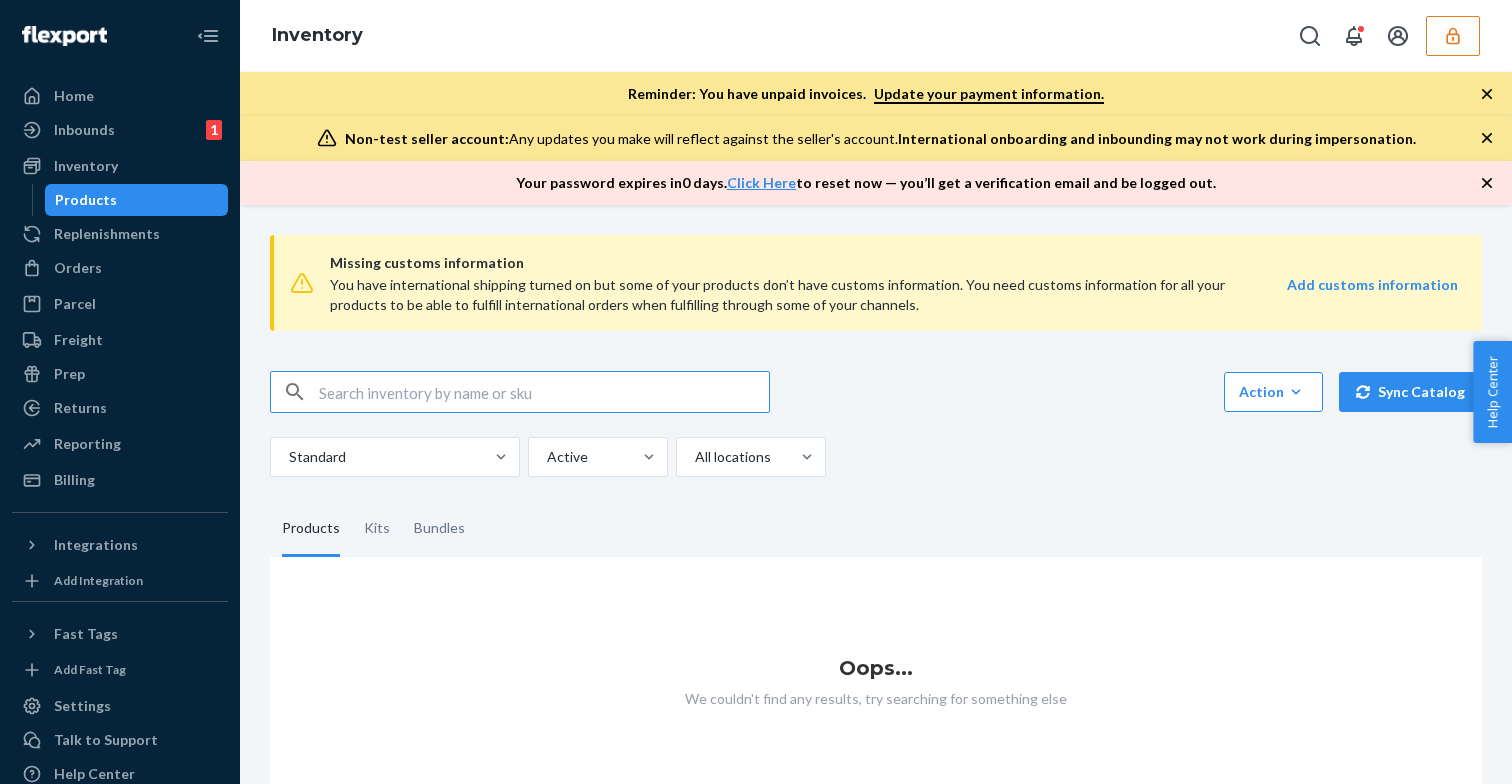 type 